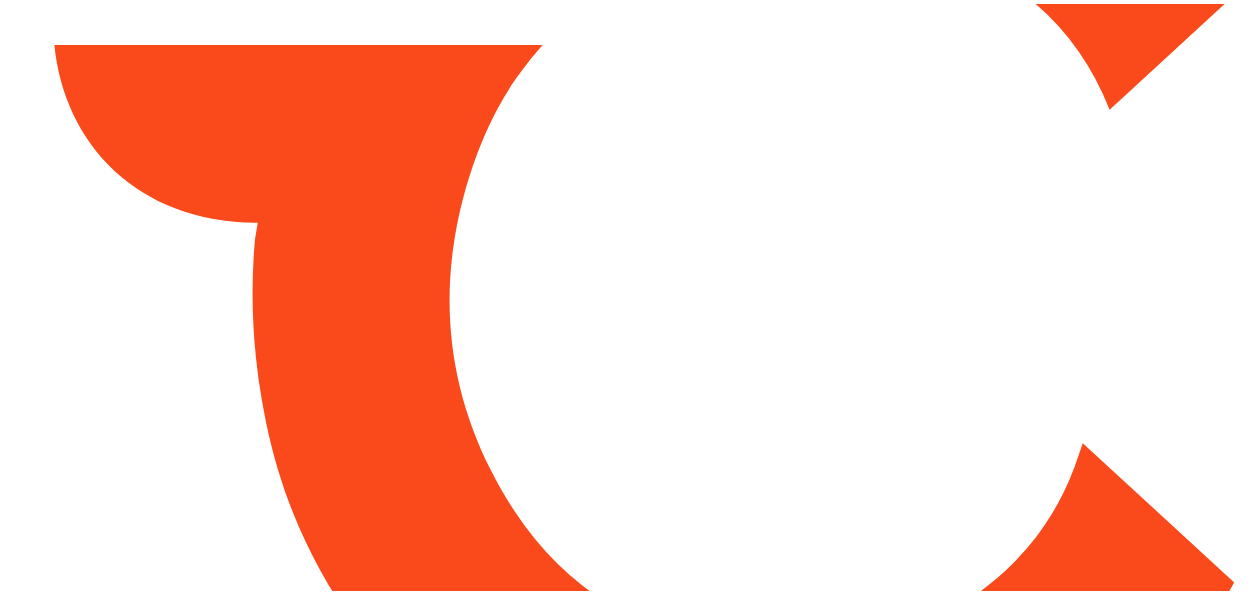 scroll, scrollTop: 0, scrollLeft: 0, axis: both 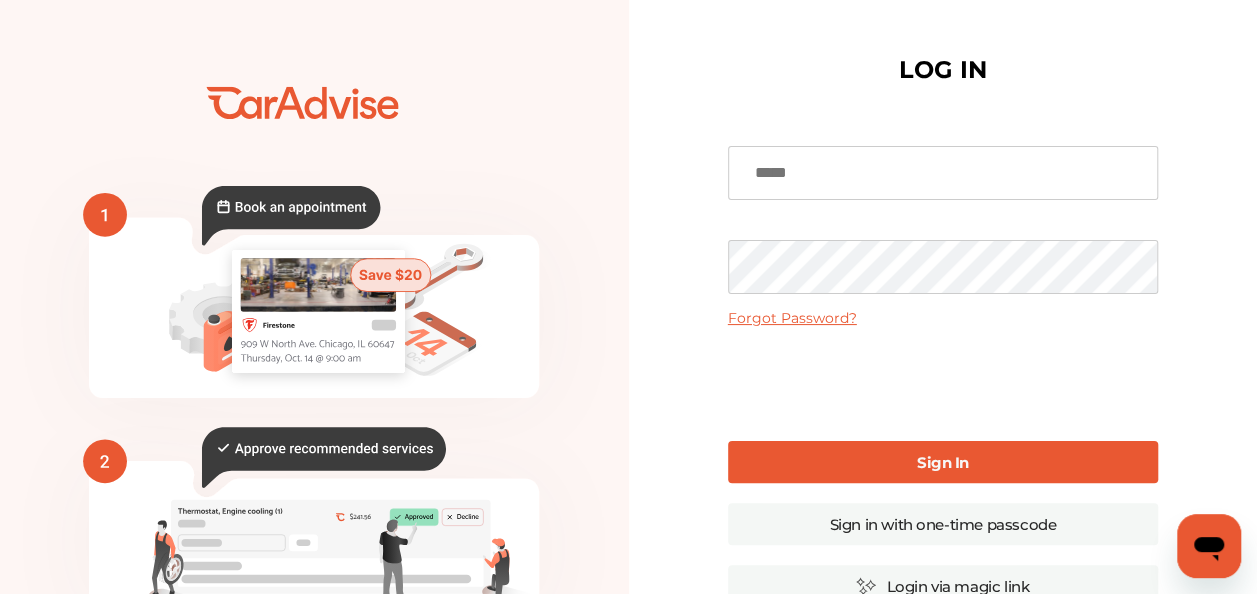 click at bounding box center [943, 173] 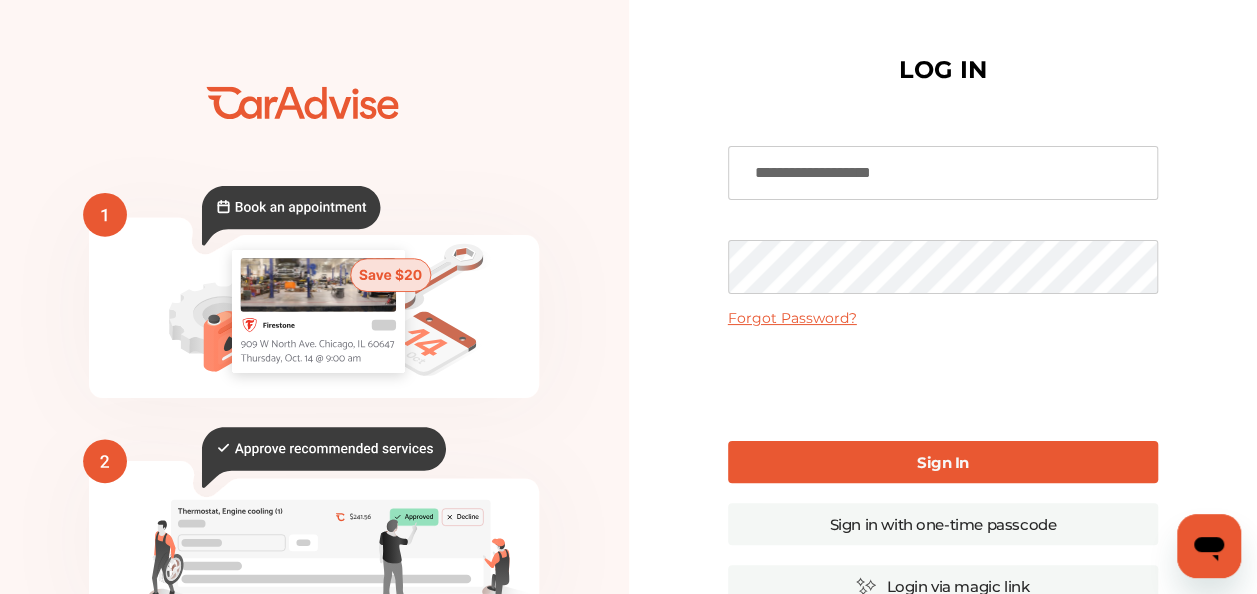 type on "**********" 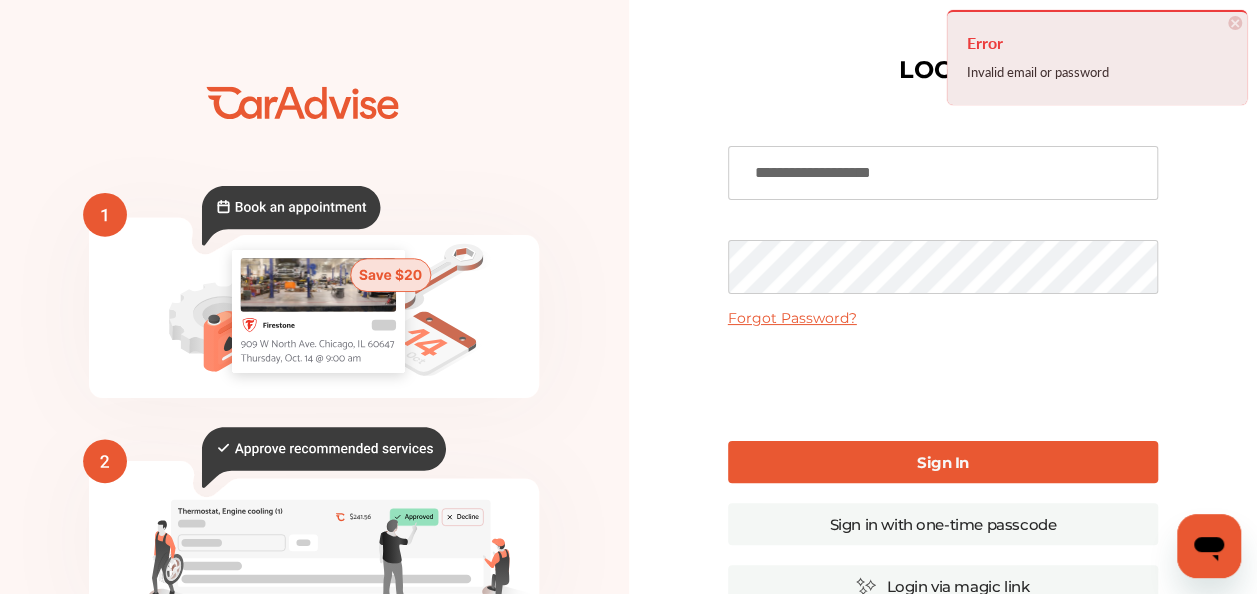 click on "Forgot Password?" at bounding box center (792, 318) 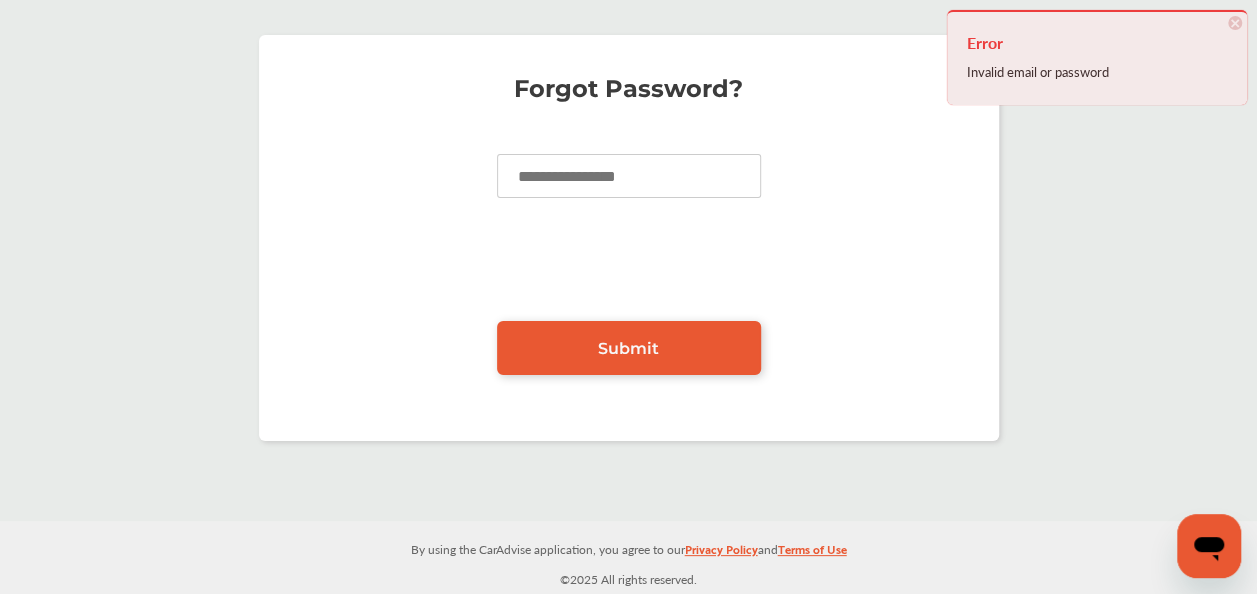 scroll, scrollTop: 0, scrollLeft: 0, axis: both 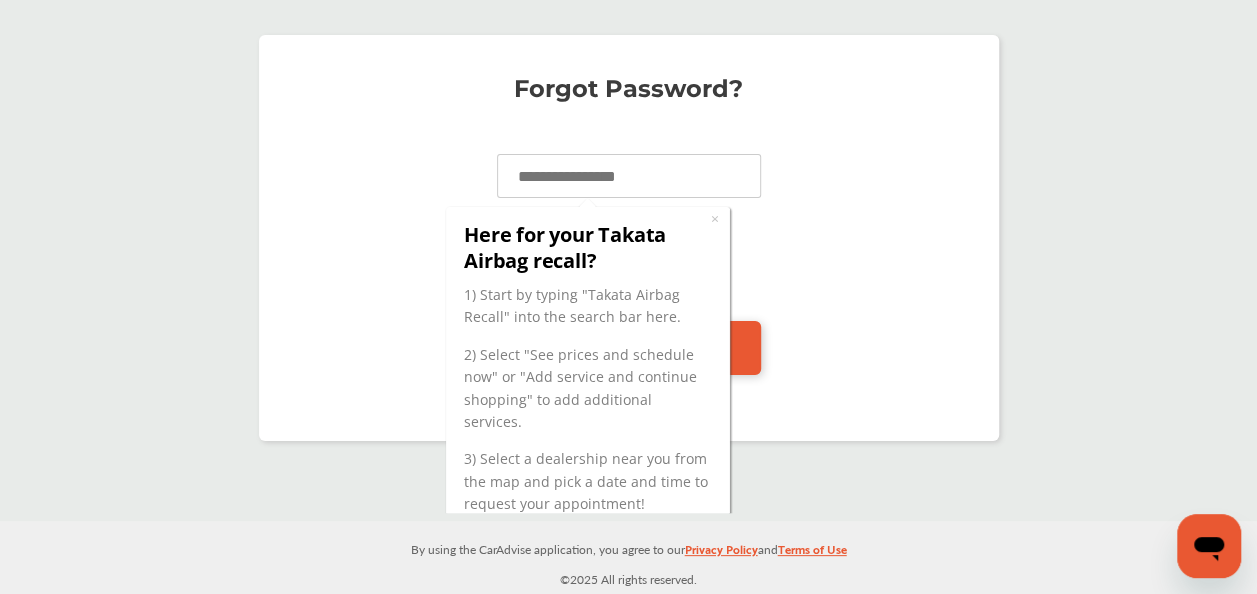 click at bounding box center (629, 176) 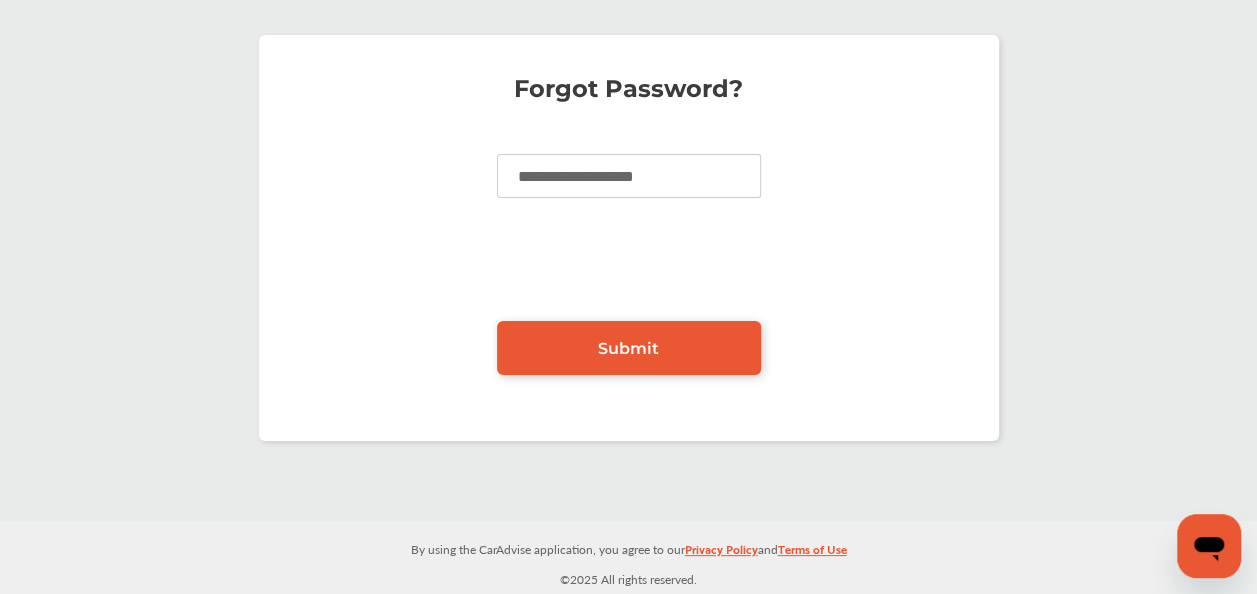 type on "**********" 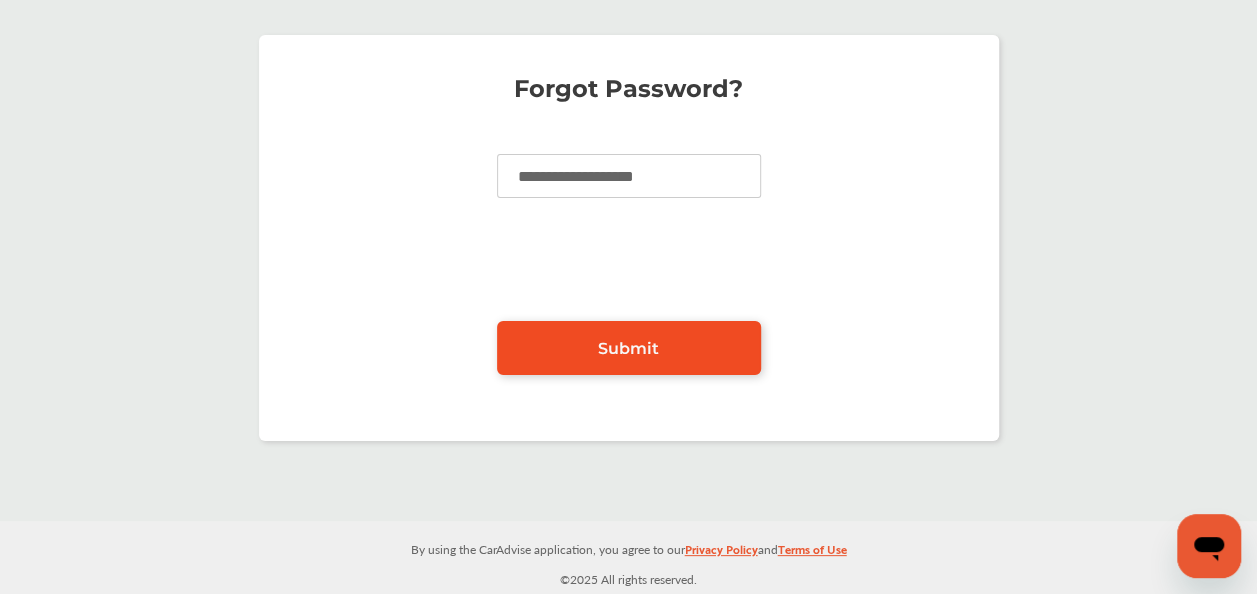 click on "Submit" at bounding box center [628, 348] 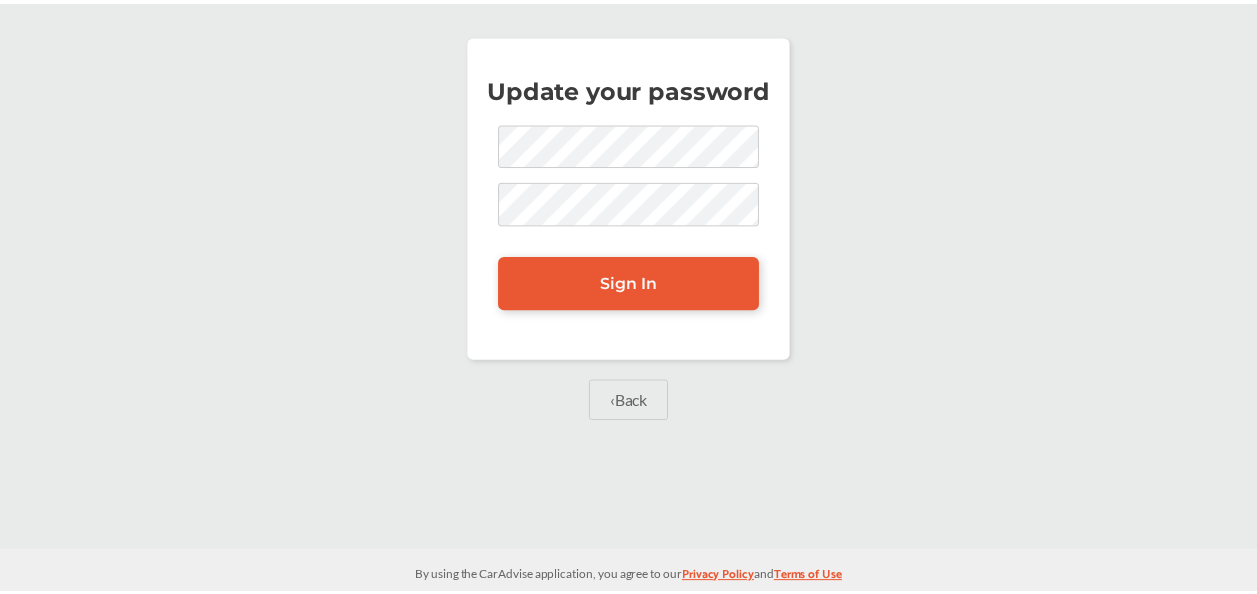 scroll, scrollTop: 0, scrollLeft: 0, axis: both 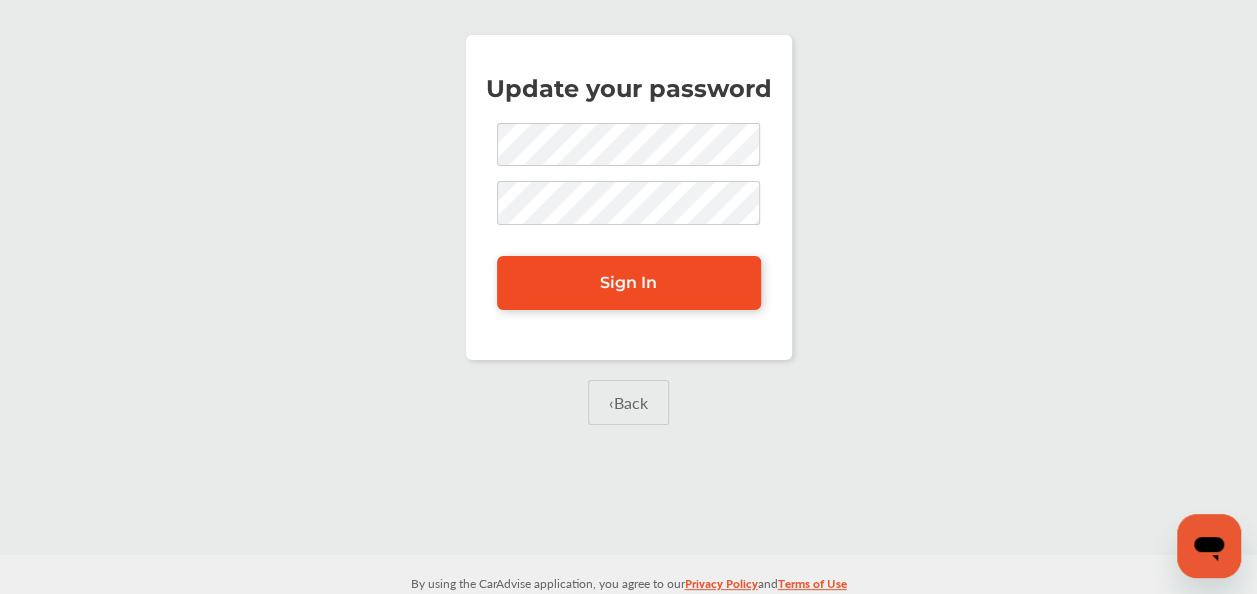 click on "Sign In" at bounding box center [628, 282] 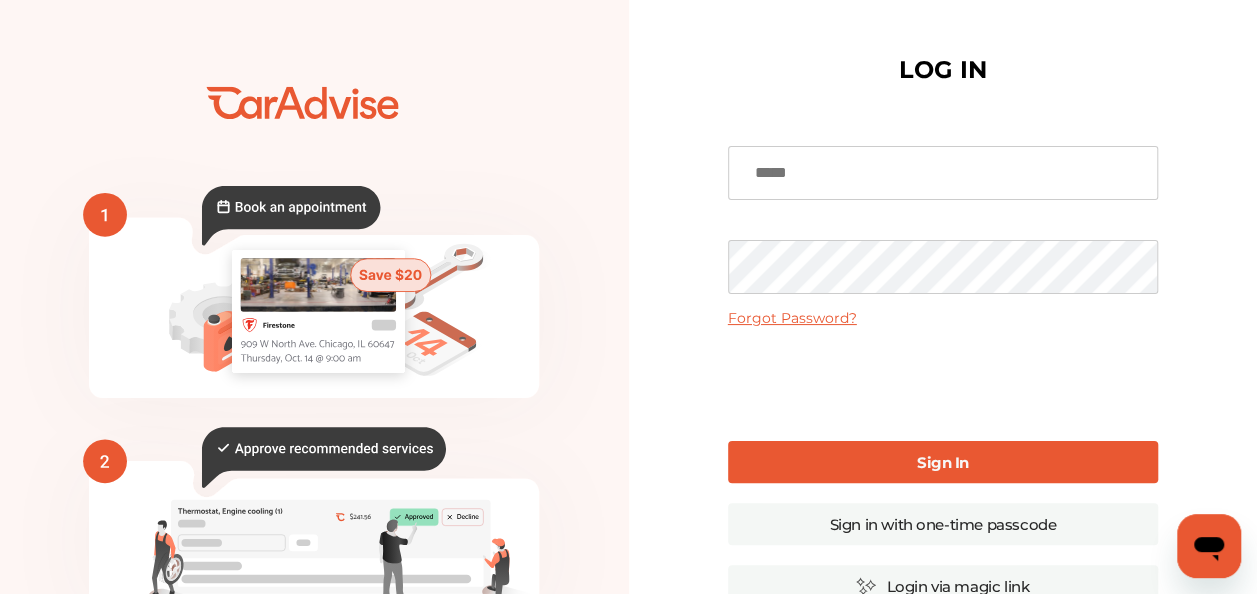 click at bounding box center (943, 173) 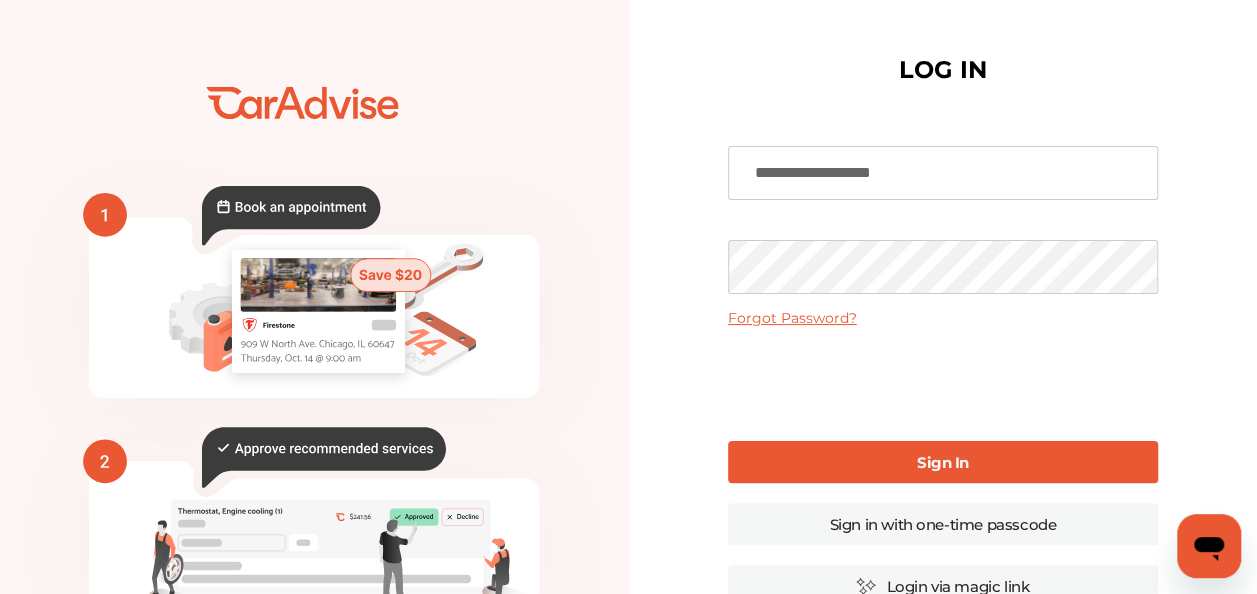 type on "**********" 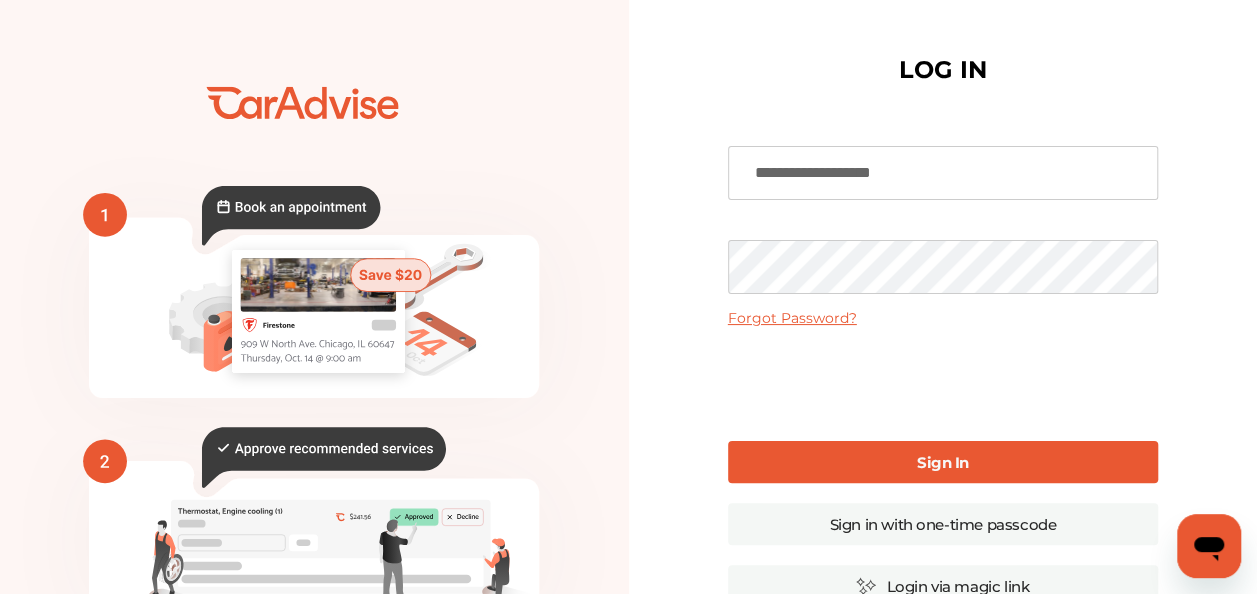 click on "Sign In" at bounding box center (943, 462) 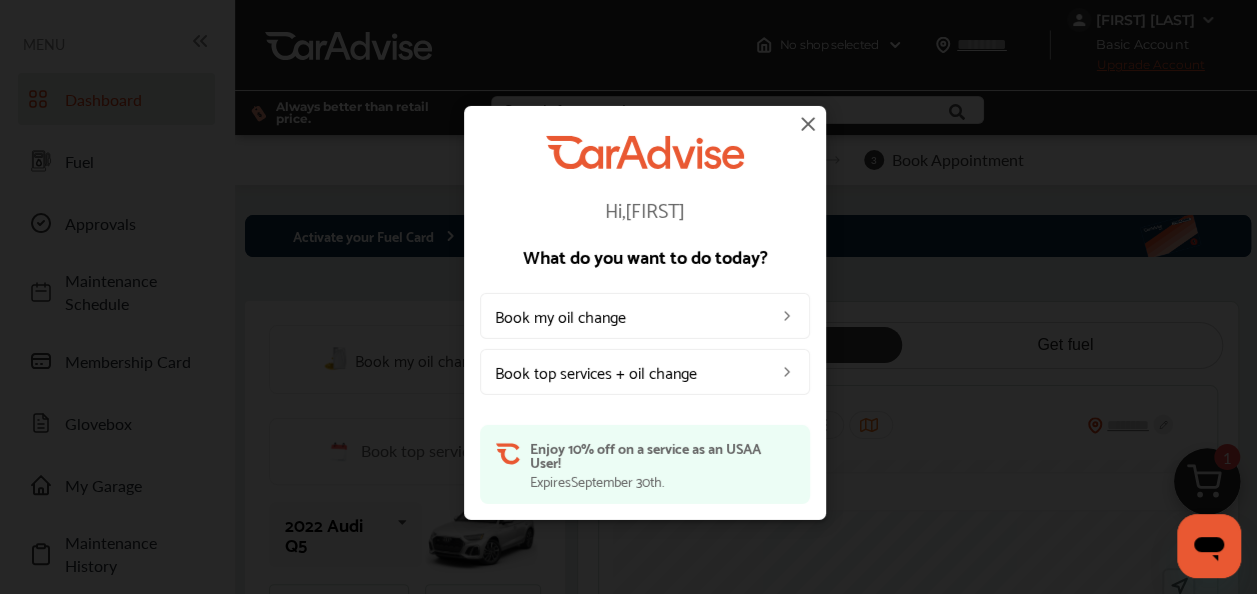 click at bounding box center [808, 124] 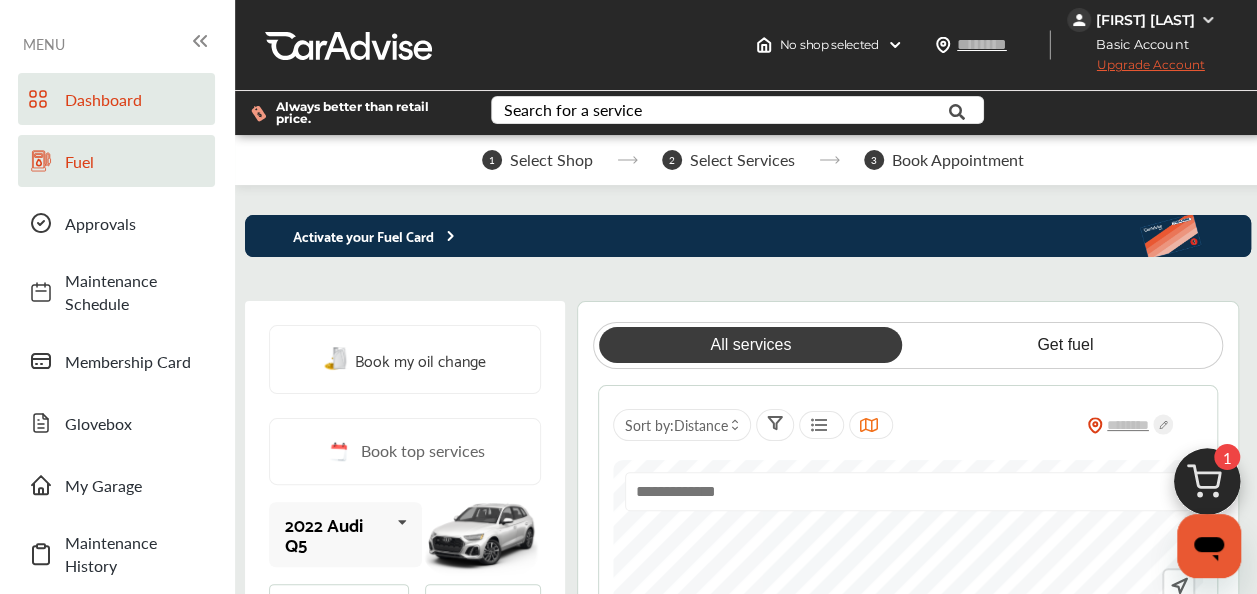 click on "Fuel" at bounding box center (135, 161) 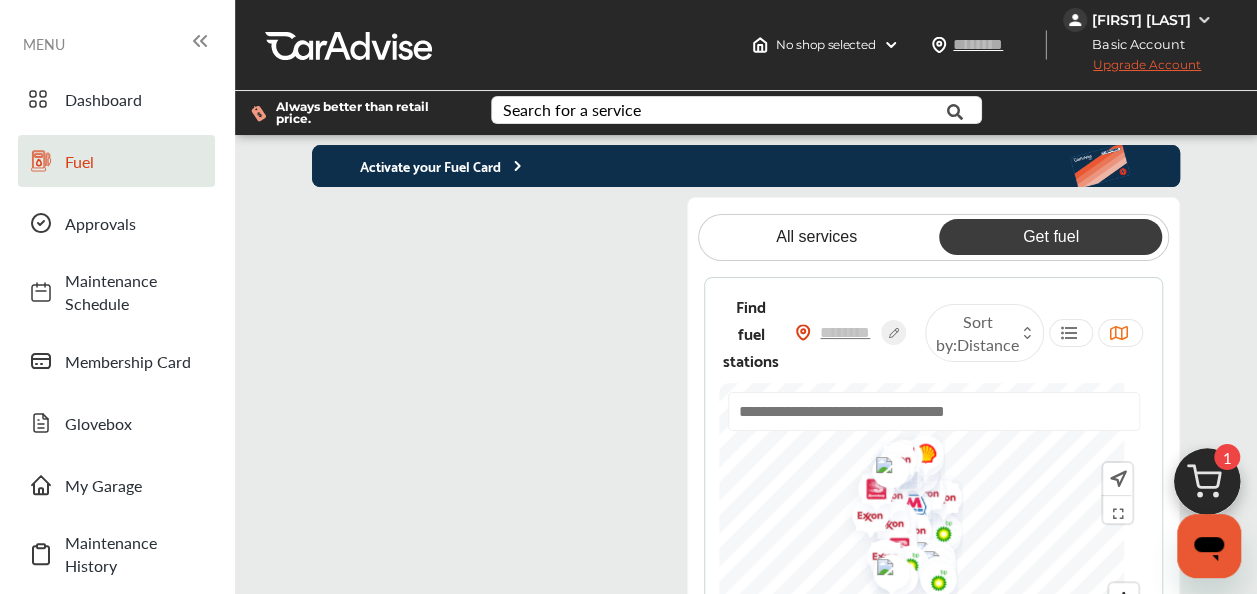 click on "Get fuel" at bounding box center [1050, 237] 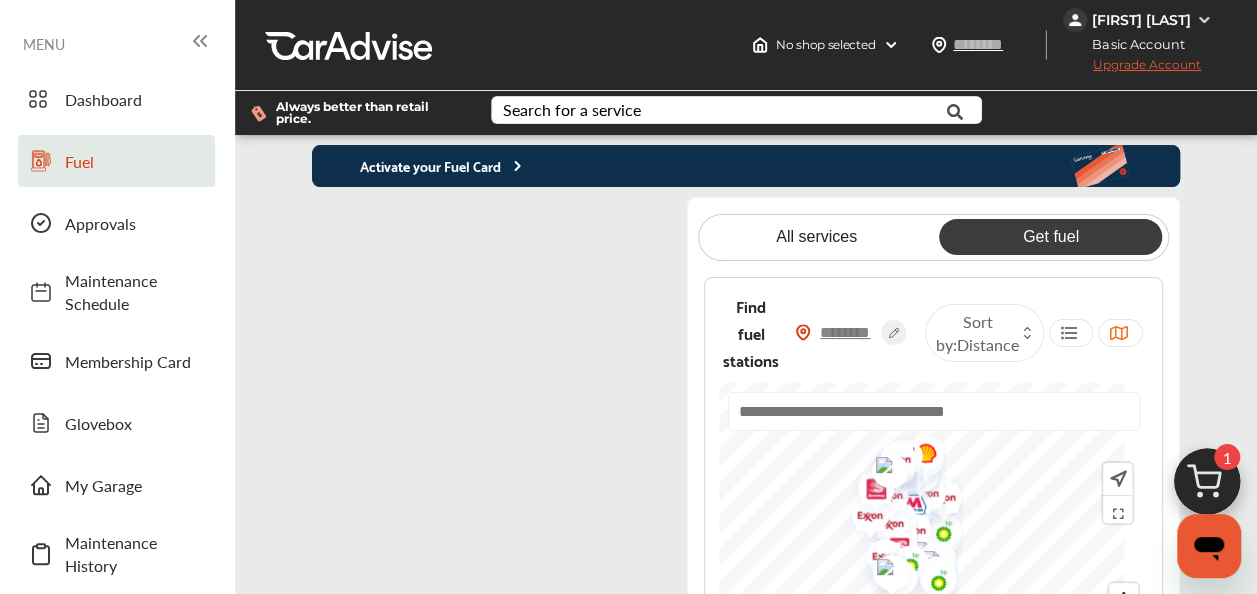 click at bounding box center [846, 332] 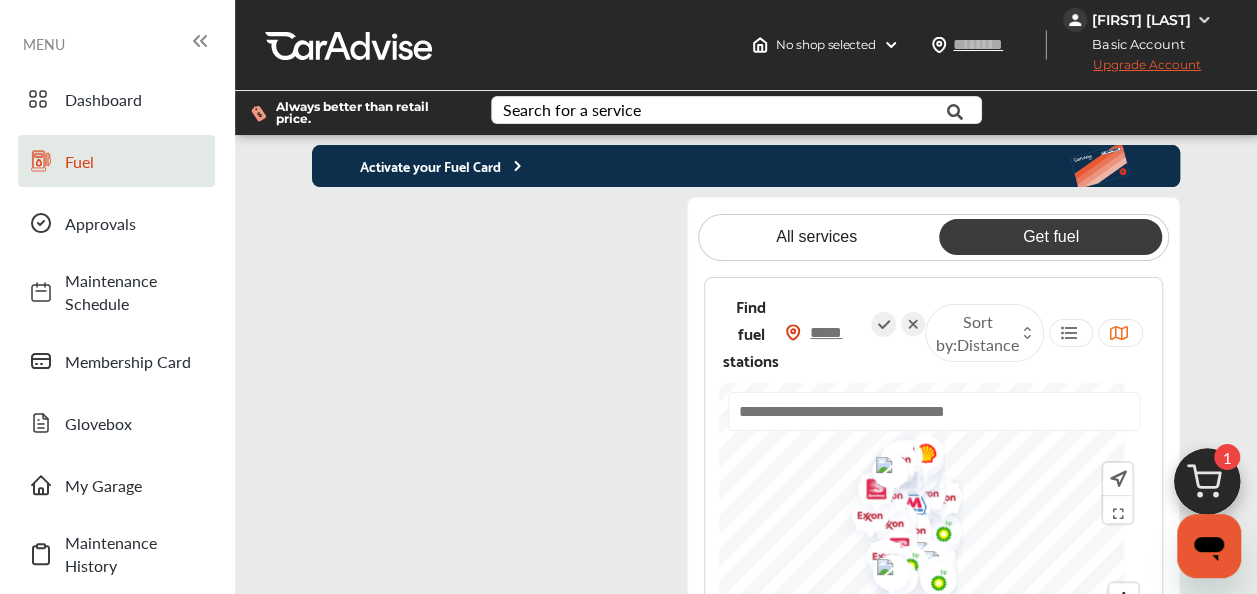 type on "*****" 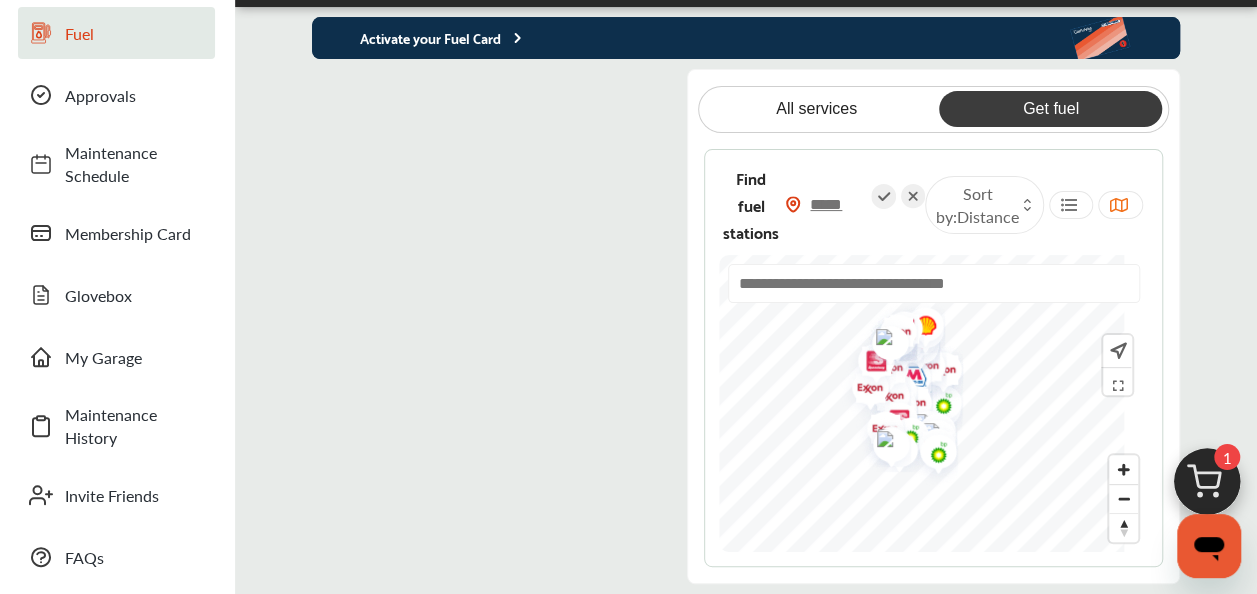 scroll, scrollTop: 134, scrollLeft: 0, axis: vertical 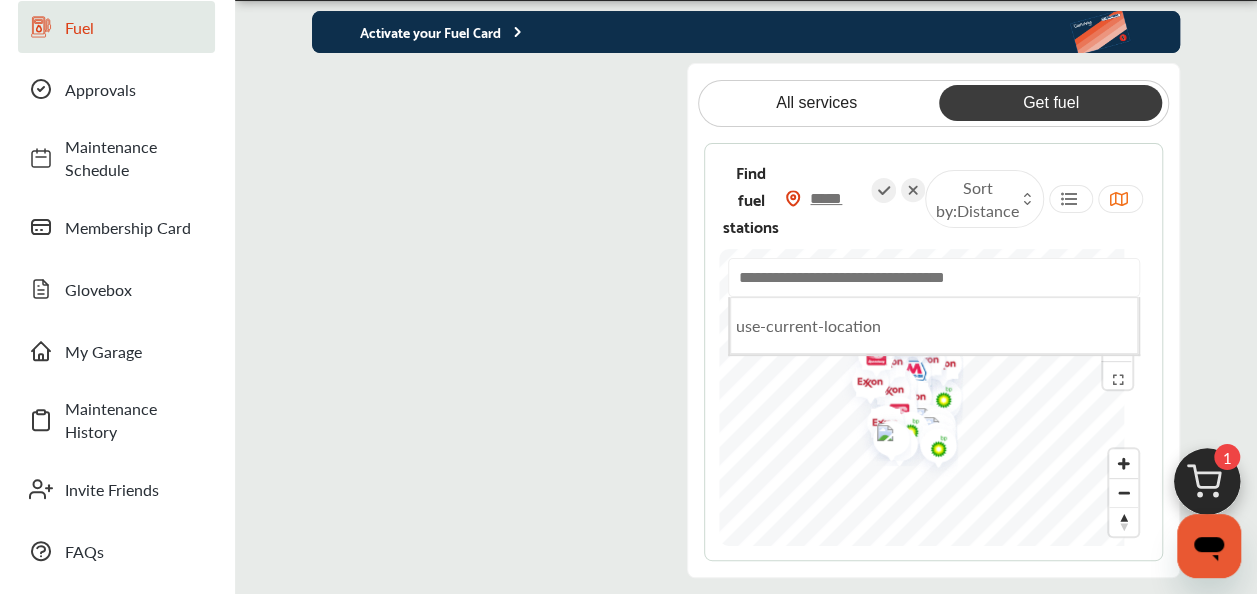 click at bounding box center (934, 277) 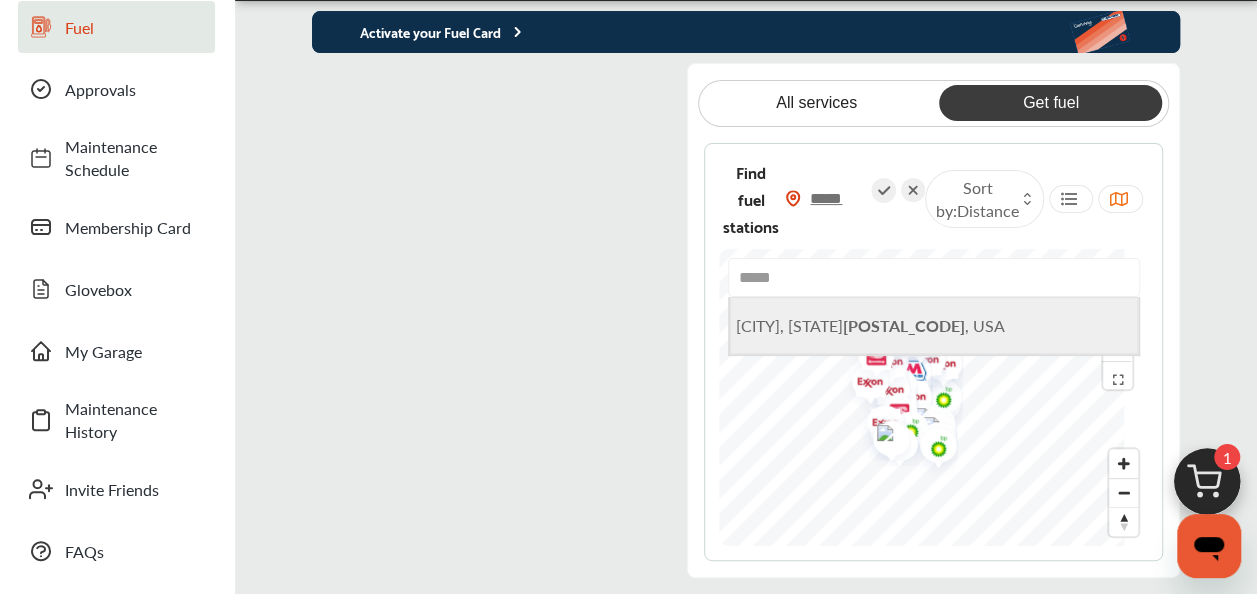 click on "[CITY], [STATE]  [POSTAL_CODE] , [COUNTRY]" at bounding box center [870, 325] 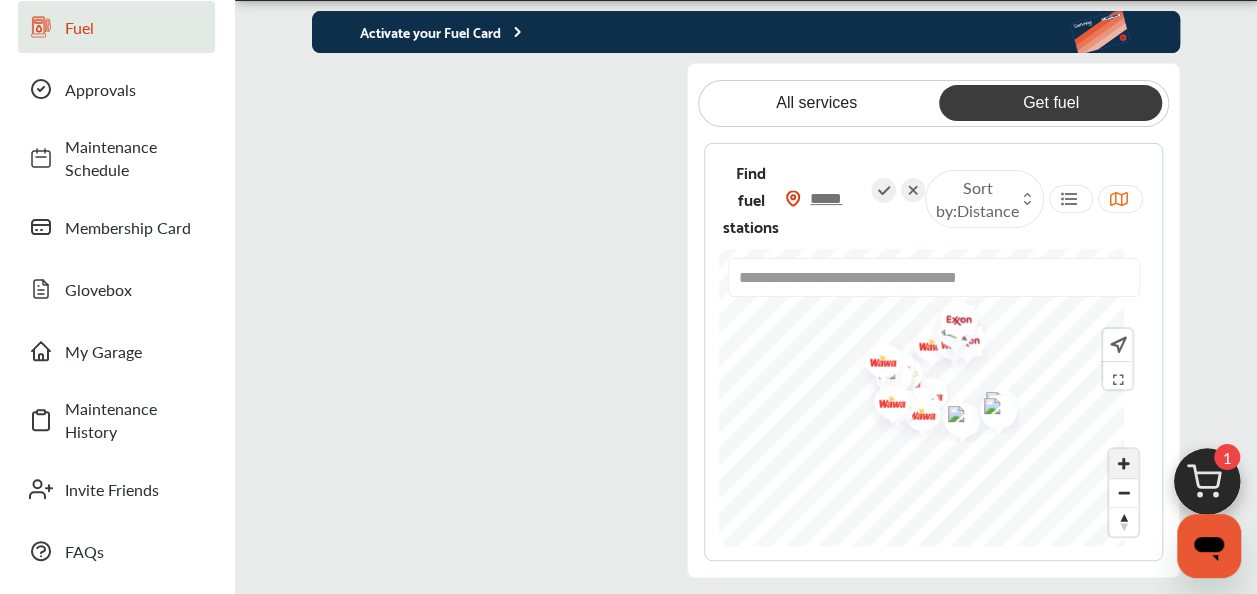 click at bounding box center (1123, 463) 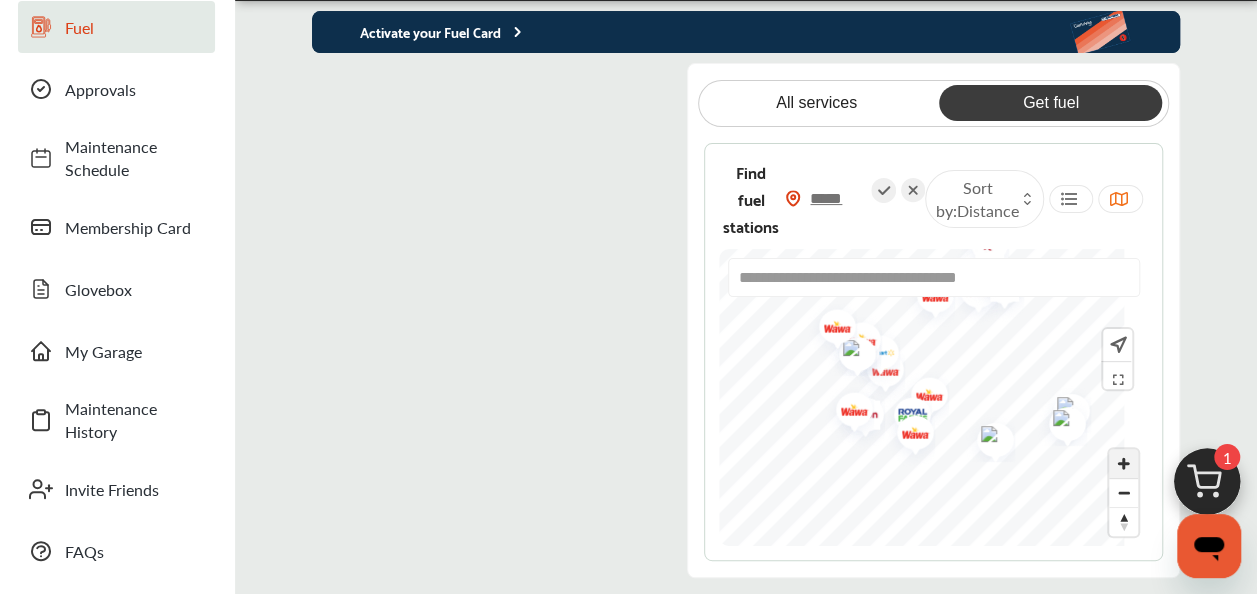 click at bounding box center (1123, 463) 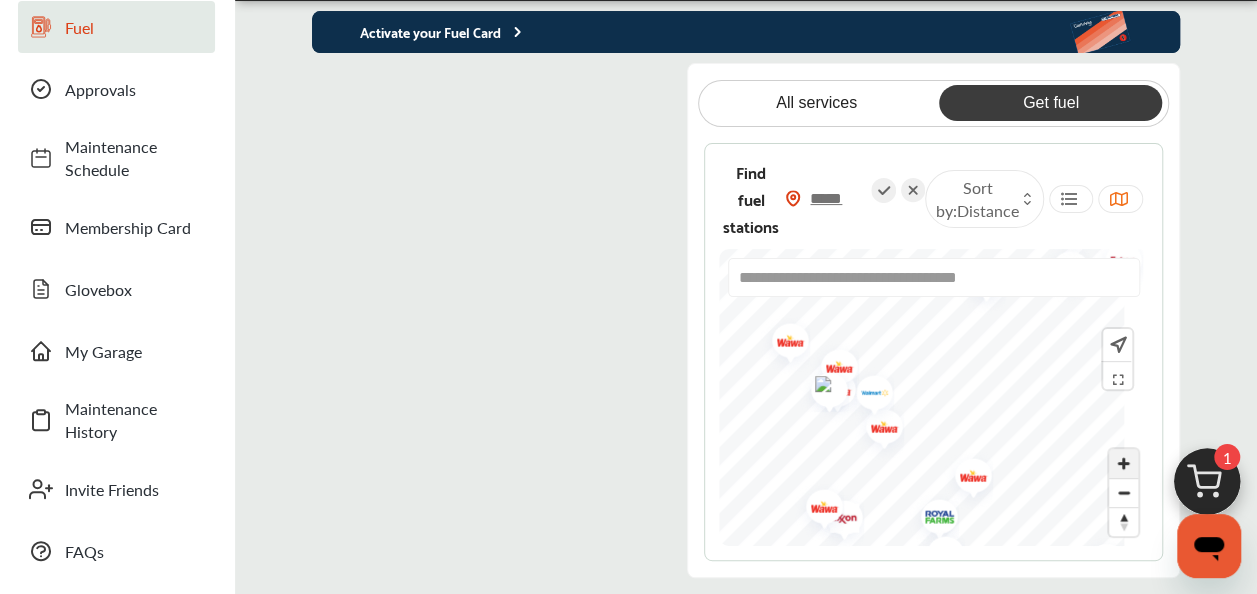 click at bounding box center (1123, 463) 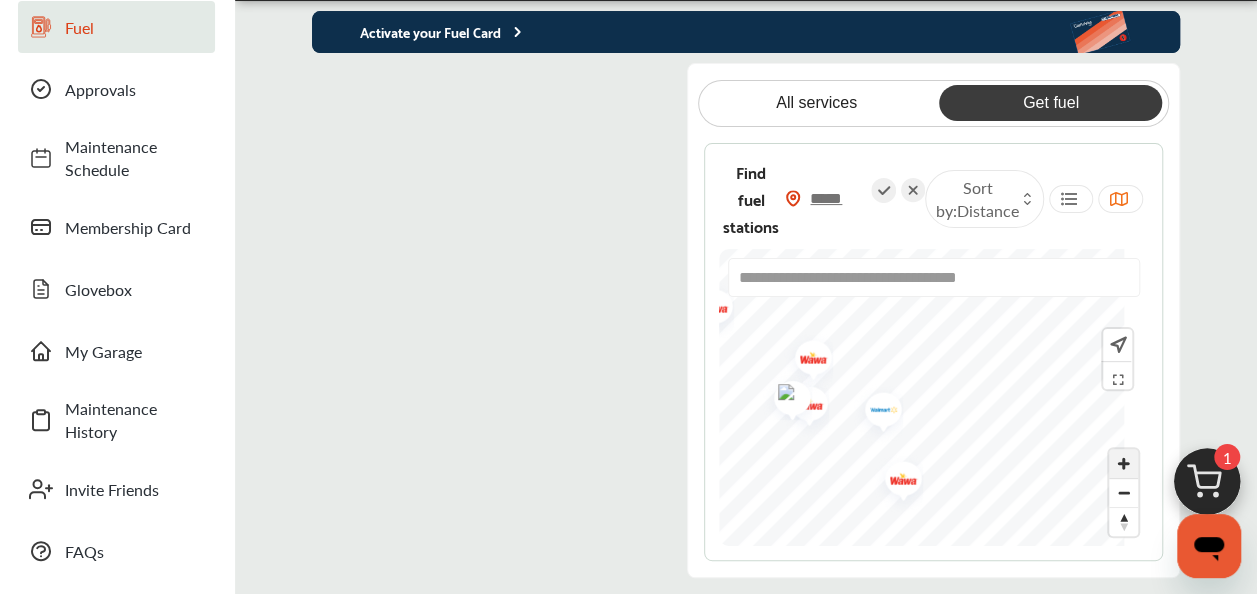 click at bounding box center (1123, 463) 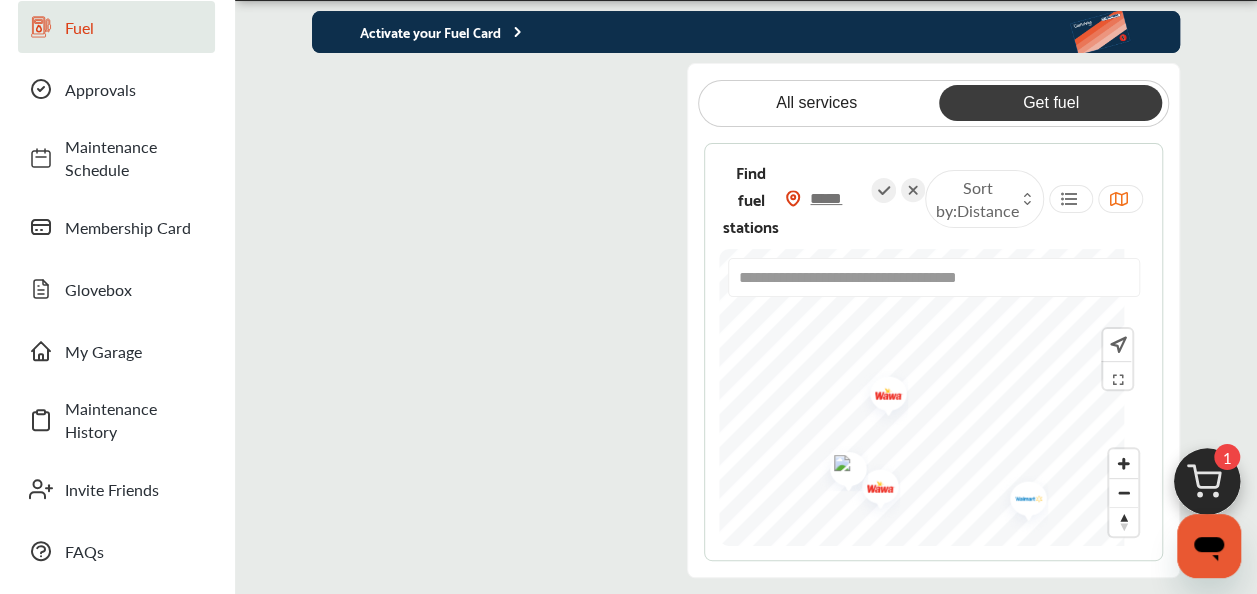 drag, startPoint x: 954, startPoint y: 388, endPoint x: 1025, endPoint y: 506, distance: 137.71347 